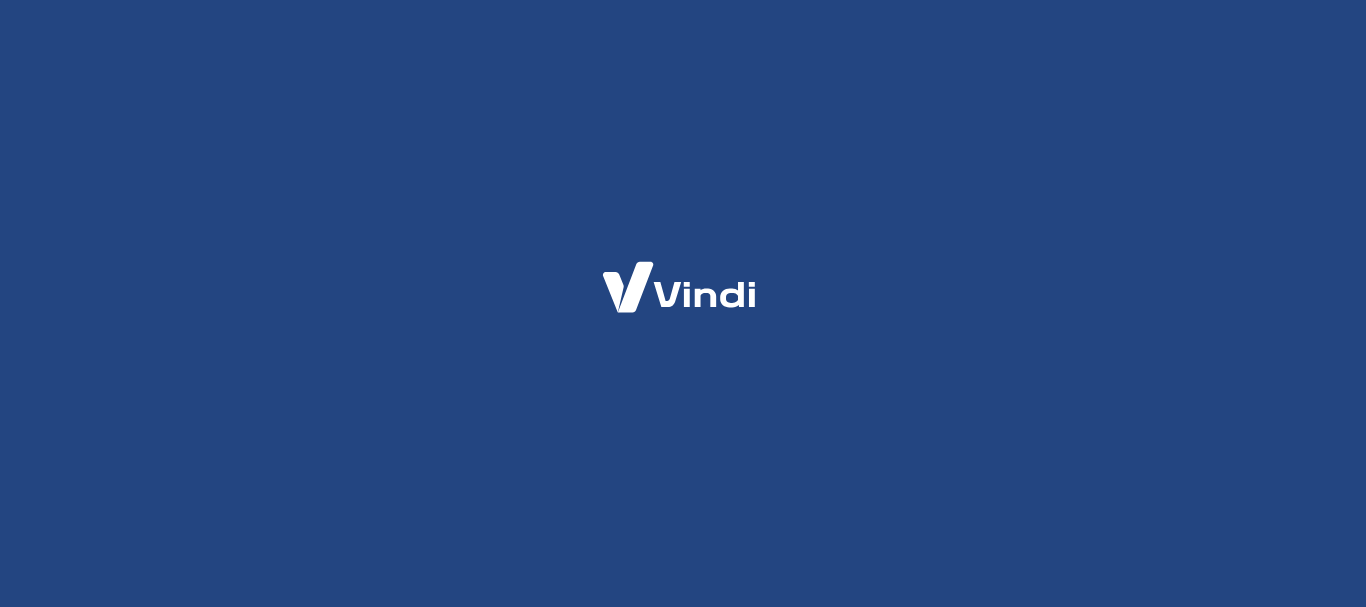 scroll, scrollTop: 0, scrollLeft: 0, axis: both 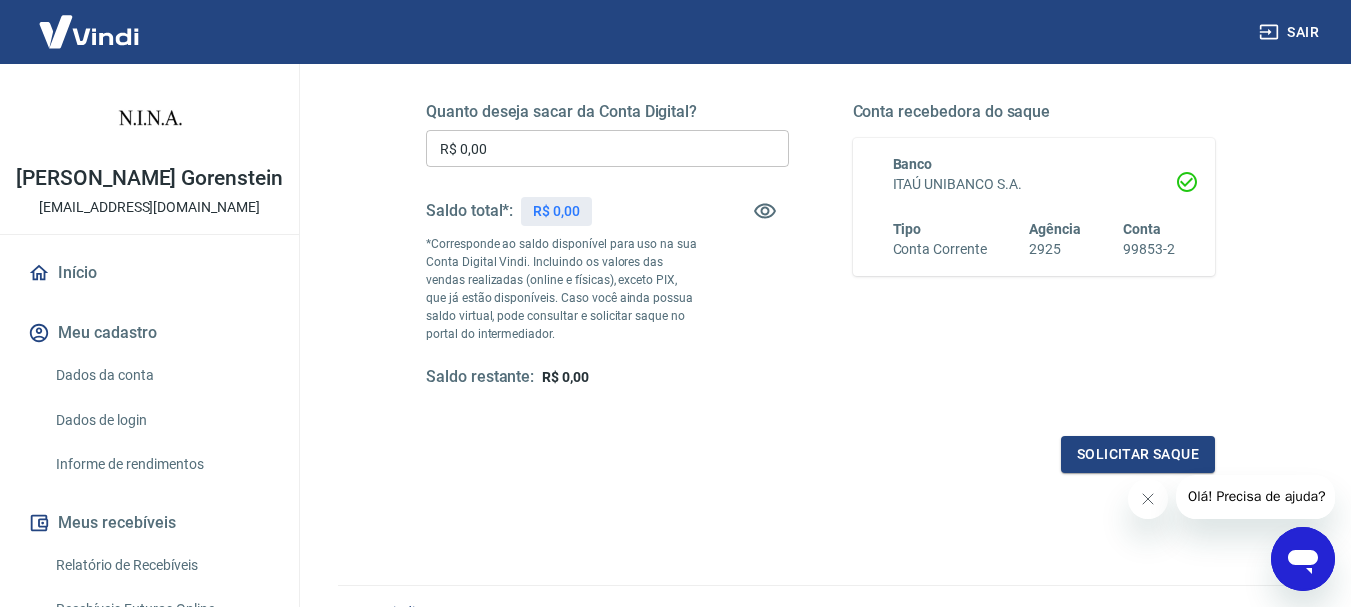 click on "Início" at bounding box center (149, 273) 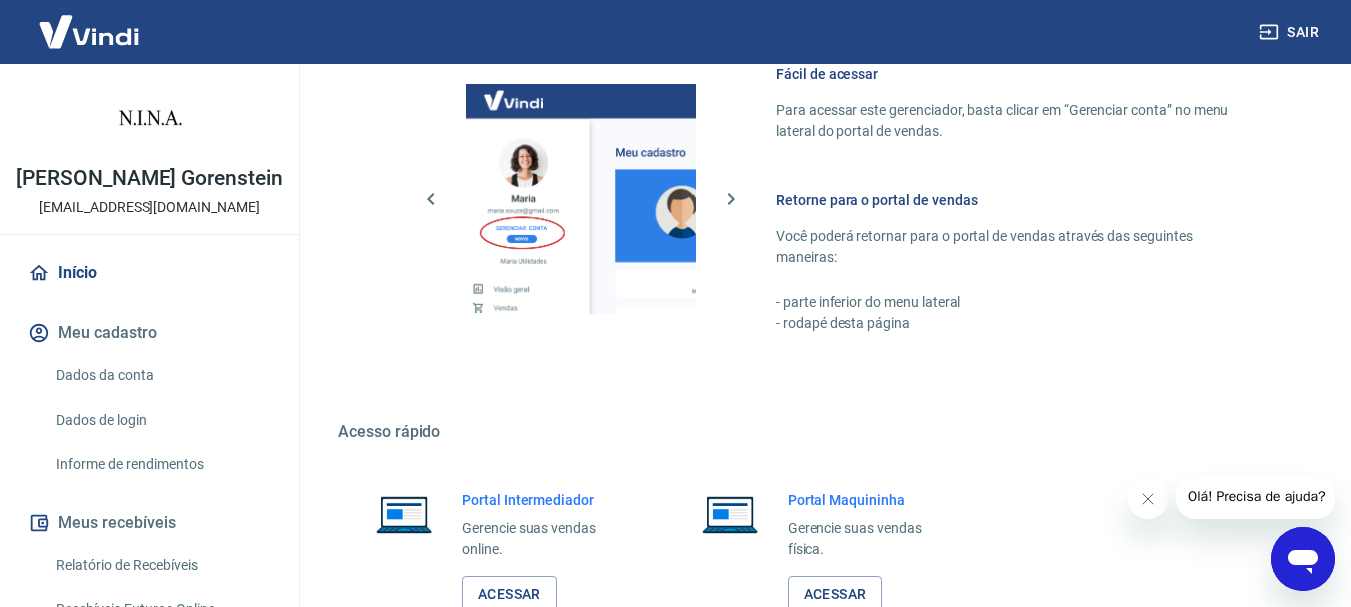scroll, scrollTop: 1174, scrollLeft: 0, axis: vertical 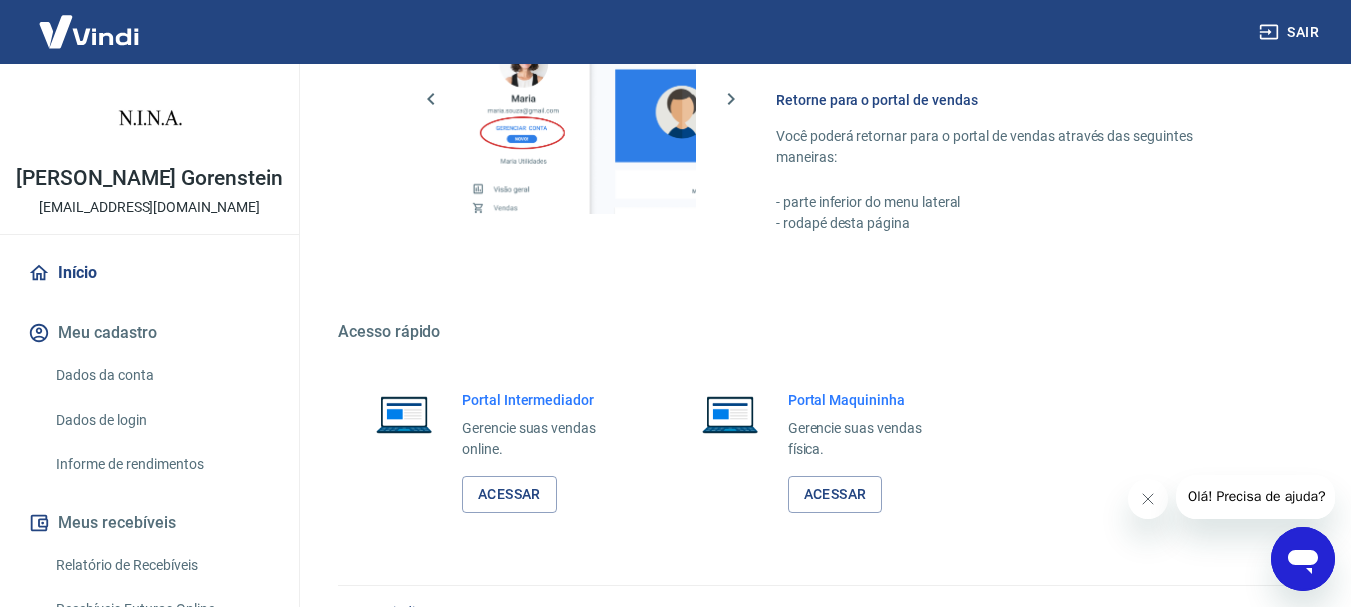 click on "Portal Intermediador" at bounding box center [545, 400] 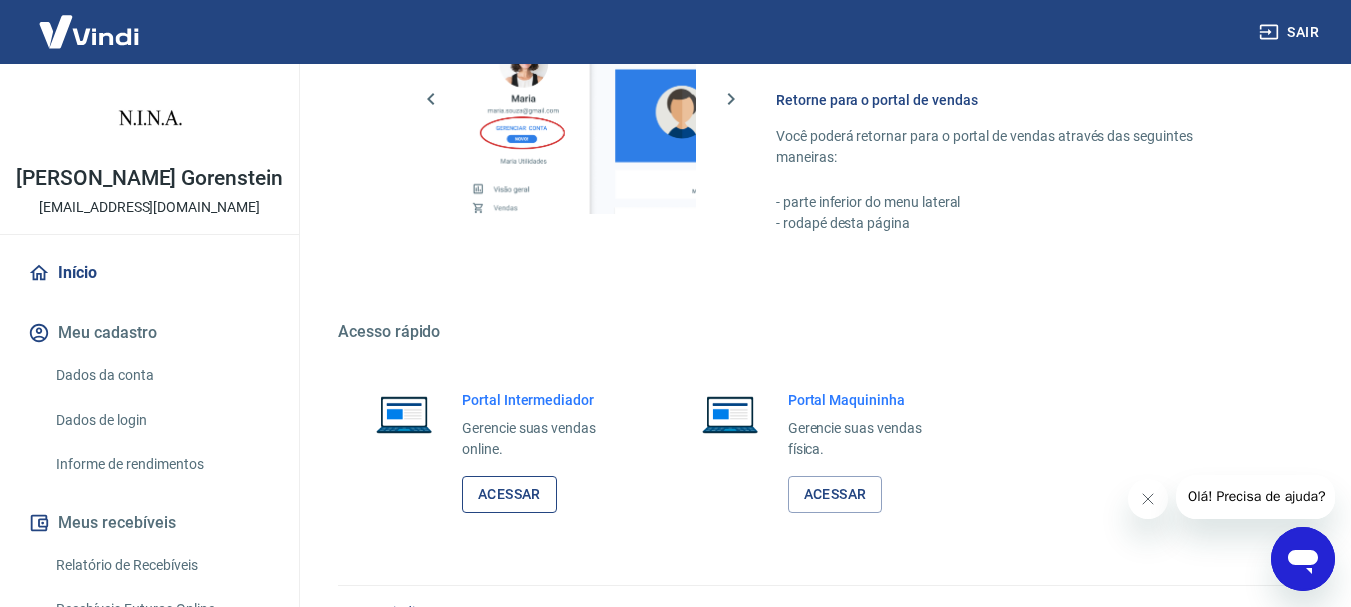 click on "Acessar" at bounding box center (509, 494) 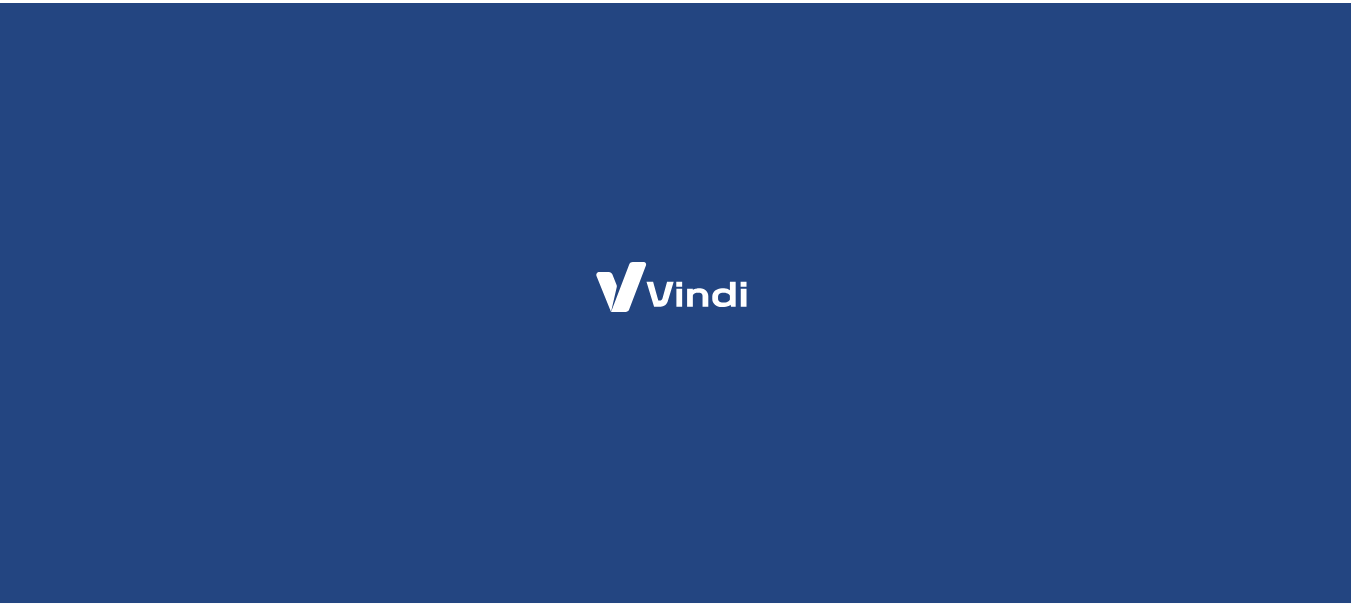 scroll, scrollTop: 0, scrollLeft: 0, axis: both 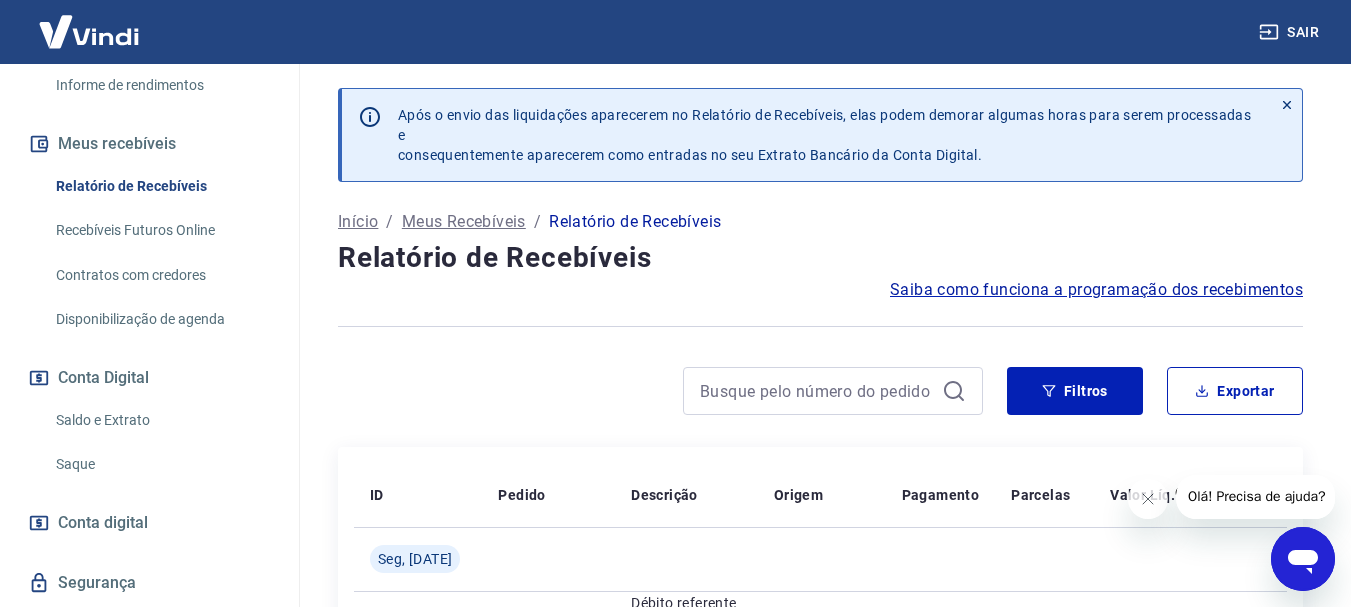 click on "Saldo e Extrato" at bounding box center [161, 420] 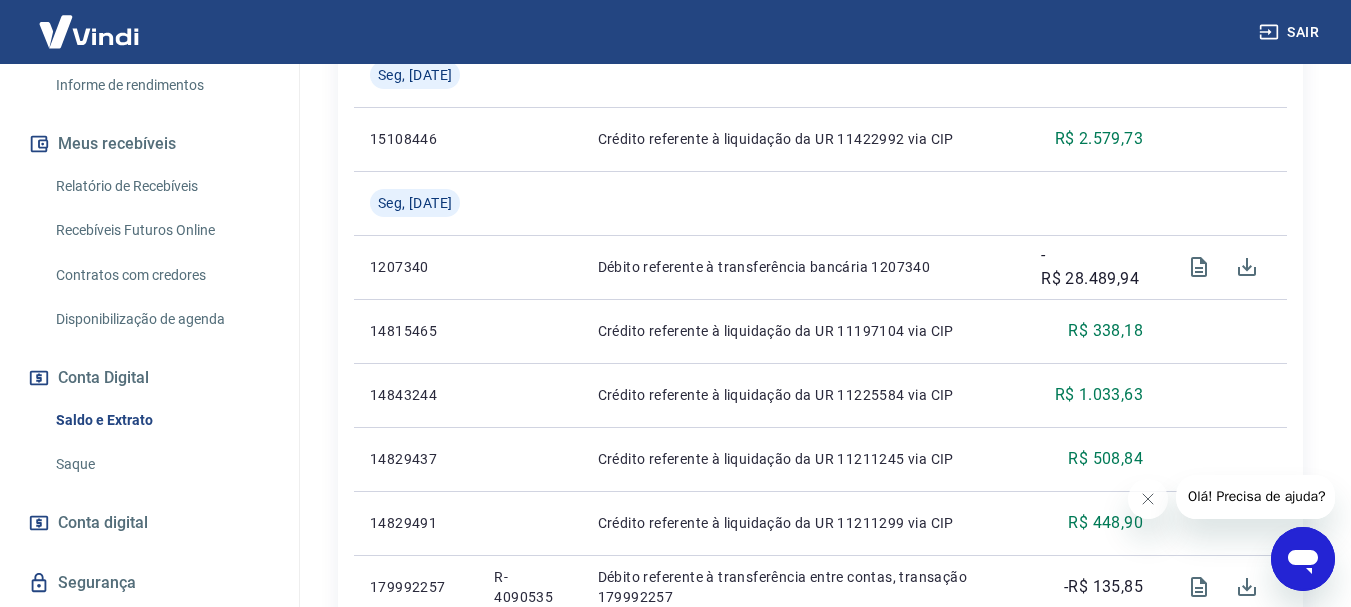 scroll, scrollTop: 1000, scrollLeft: 0, axis: vertical 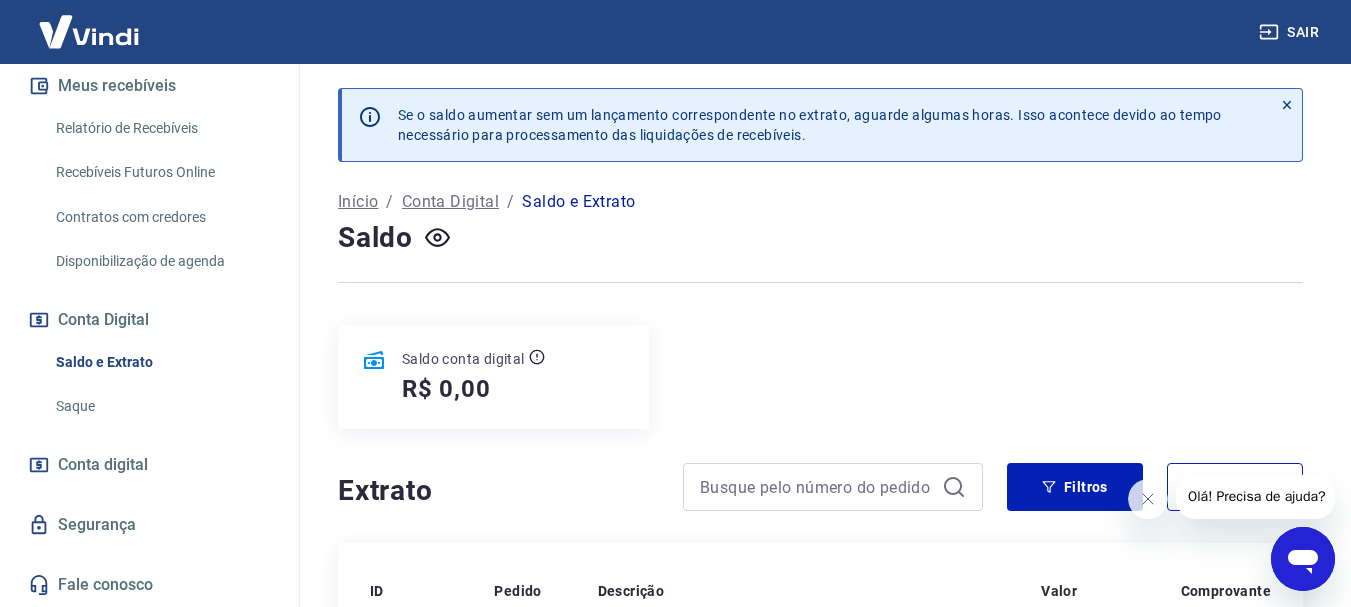 click on "Saldo e Extrato" at bounding box center (161, 362) 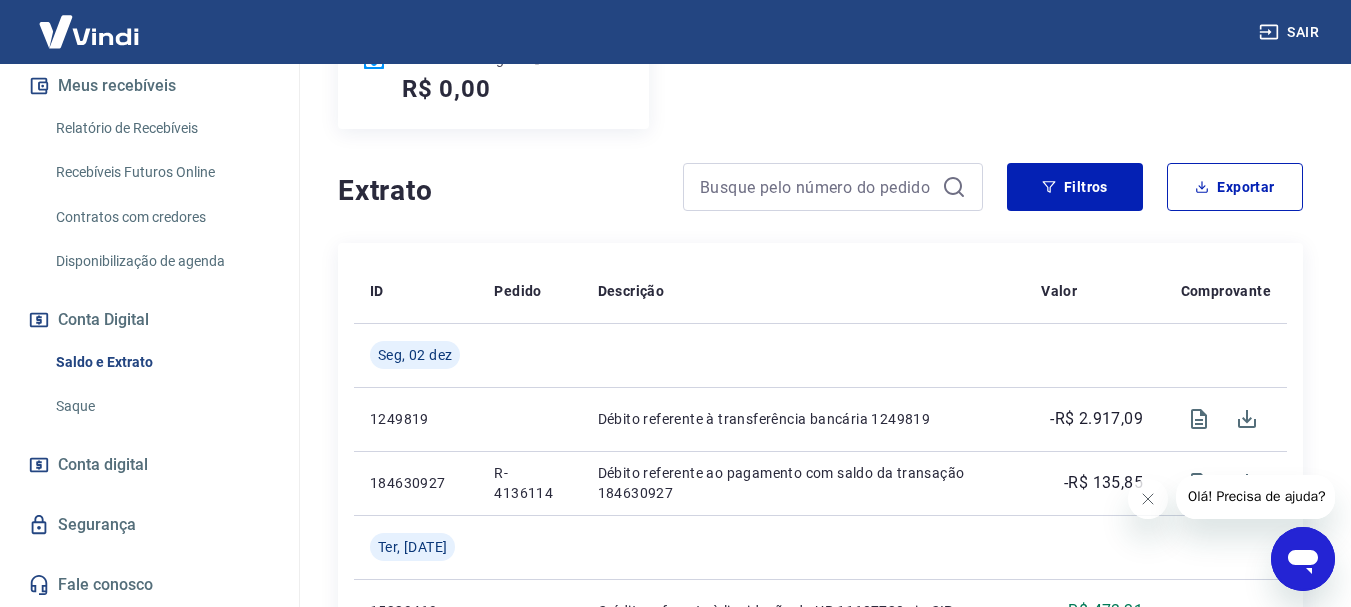 scroll, scrollTop: 0, scrollLeft: 0, axis: both 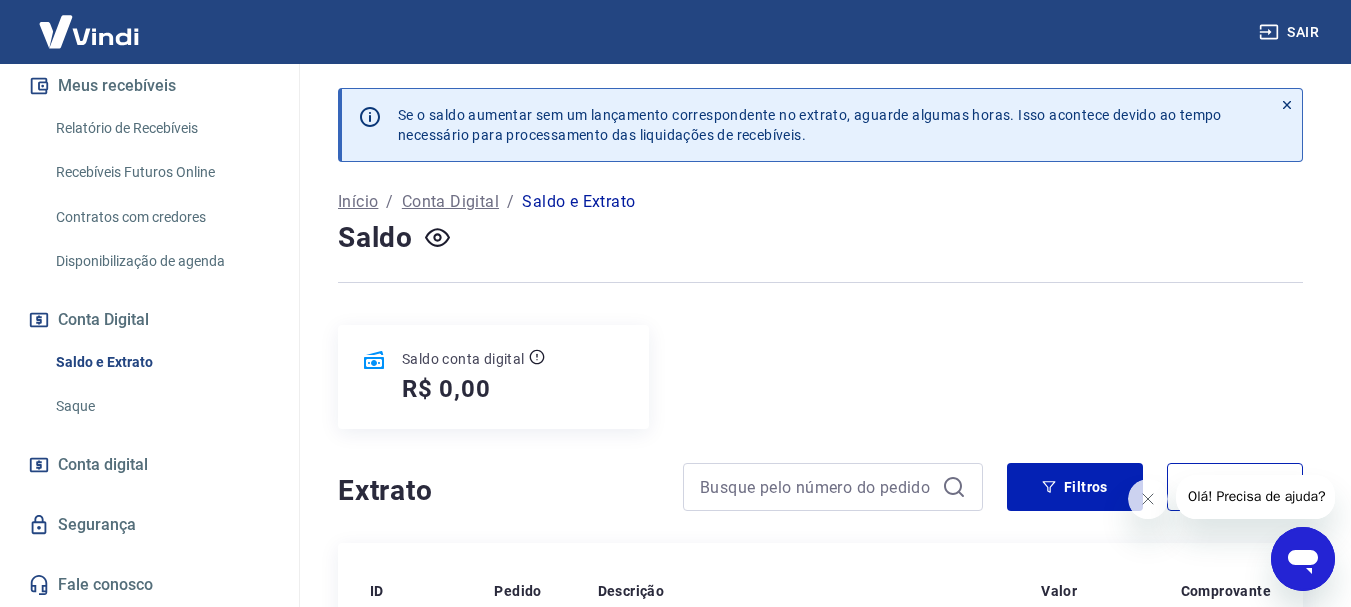 click on "Conta Digital" at bounding box center [450, 202] 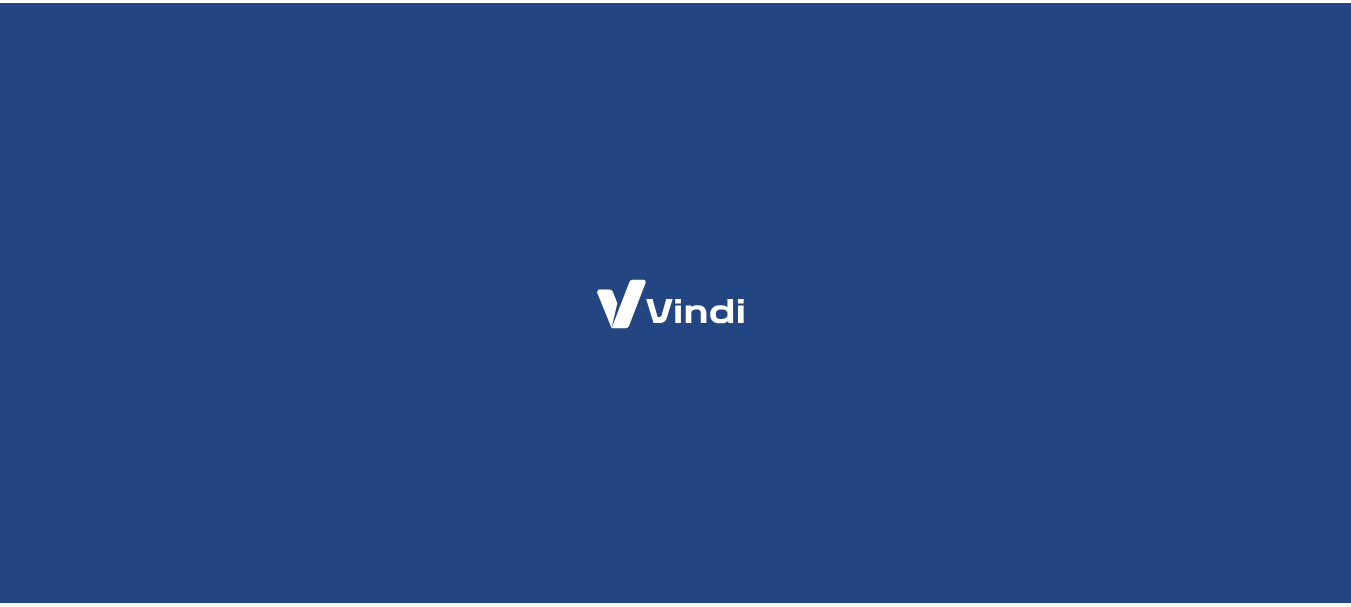 scroll, scrollTop: 0, scrollLeft: 0, axis: both 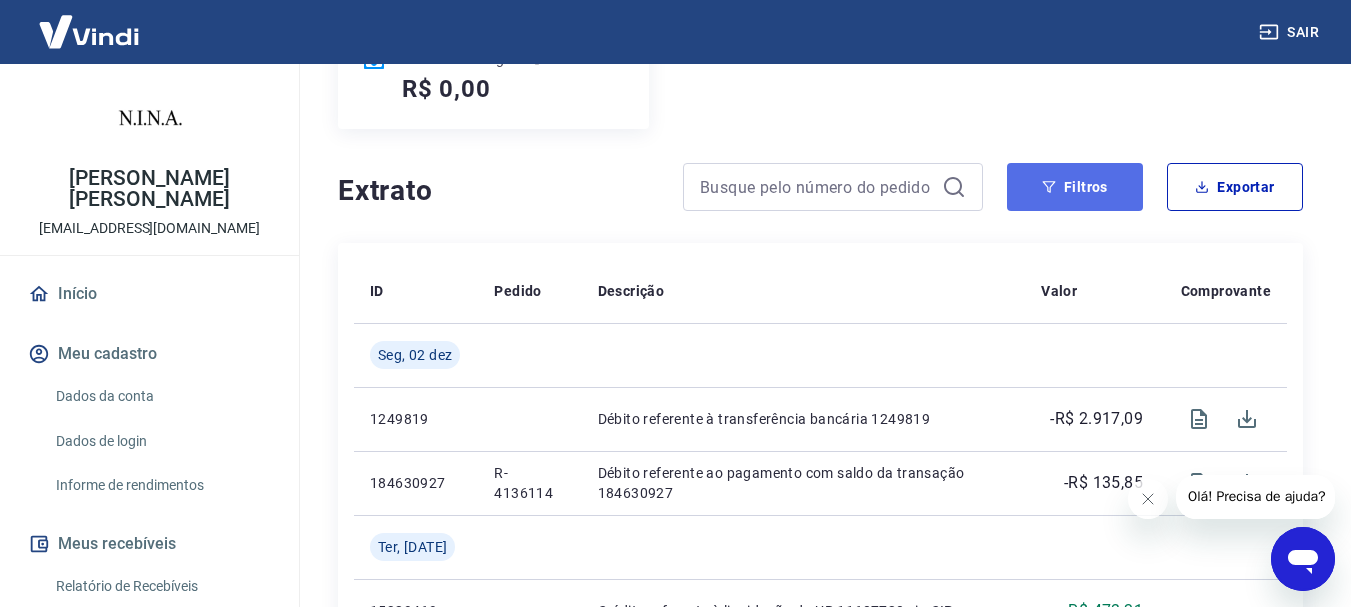 click on "Filtros" at bounding box center (1075, 187) 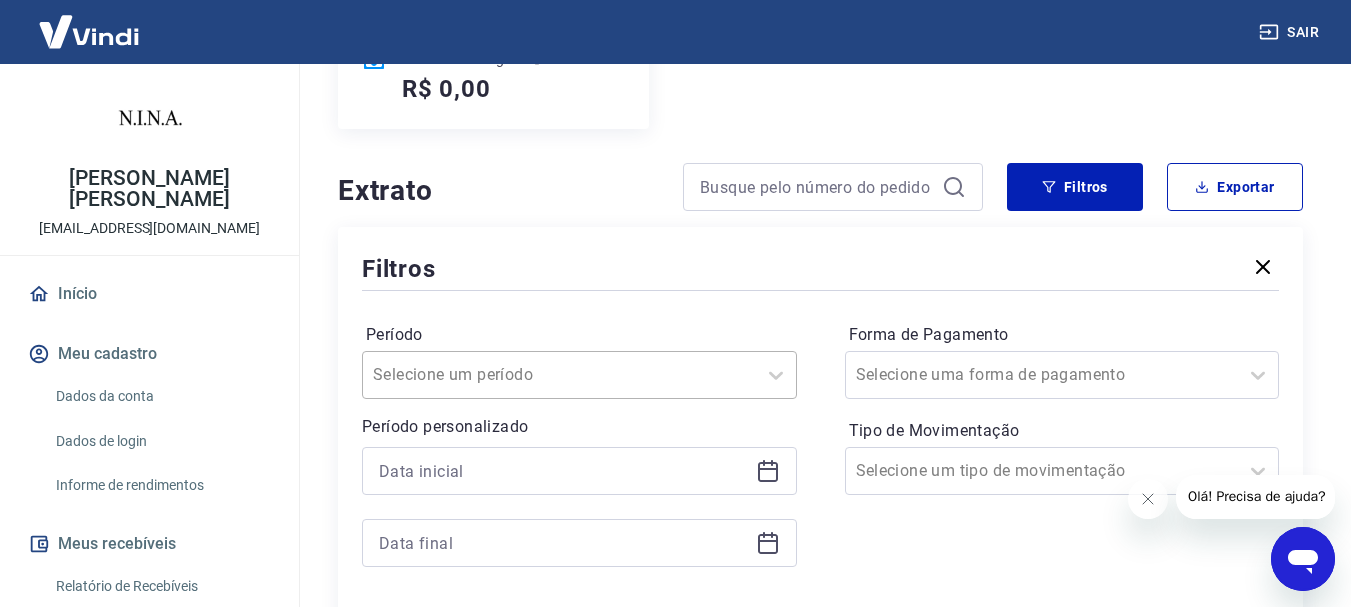 click on "Selecione um período" at bounding box center (579, 375) 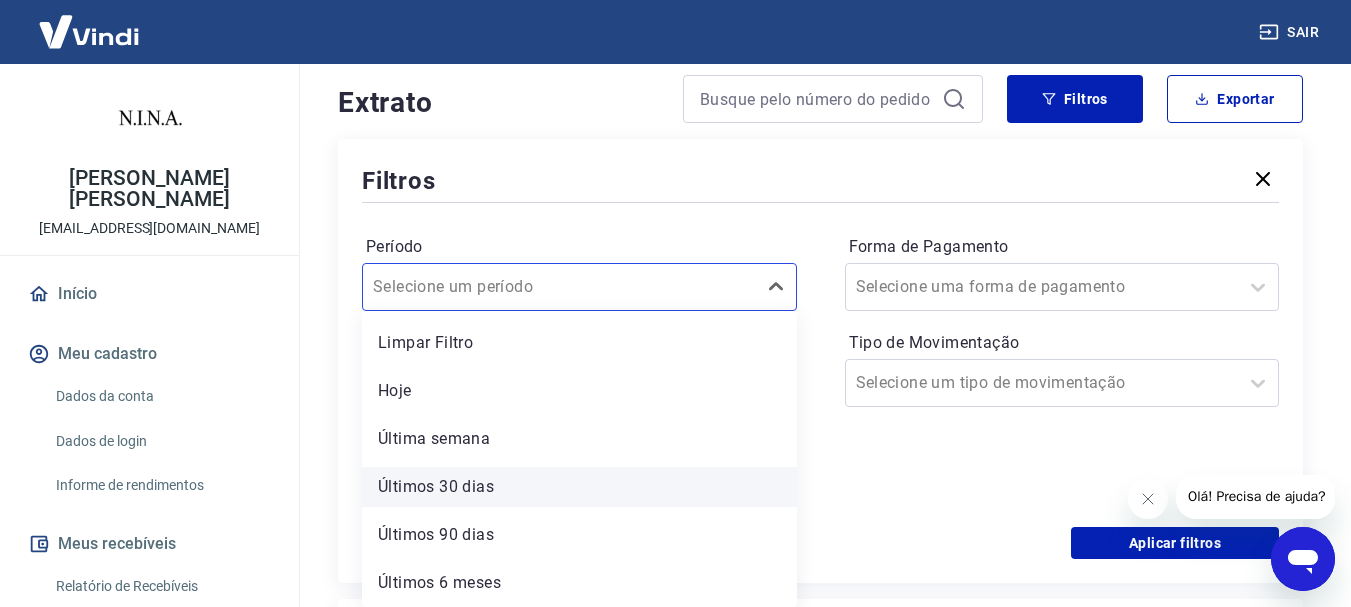 click on "Últimos 30 dias" at bounding box center (579, 487) 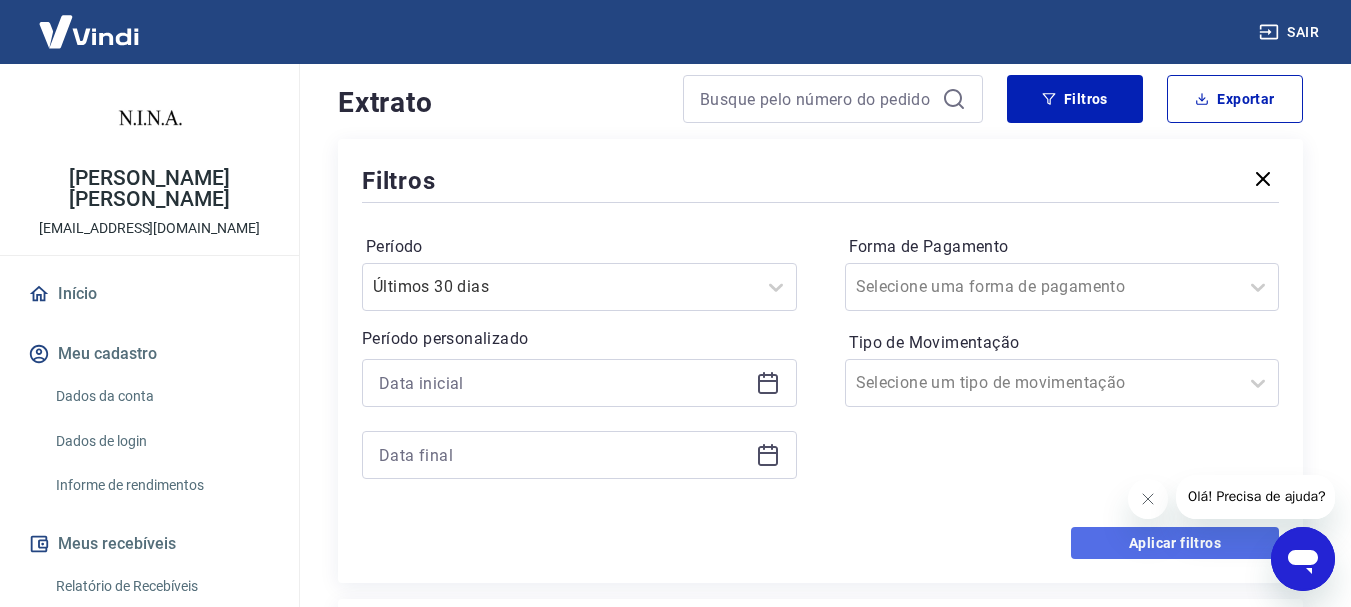 click on "Aplicar filtros" at bounding box center [1175, 543] 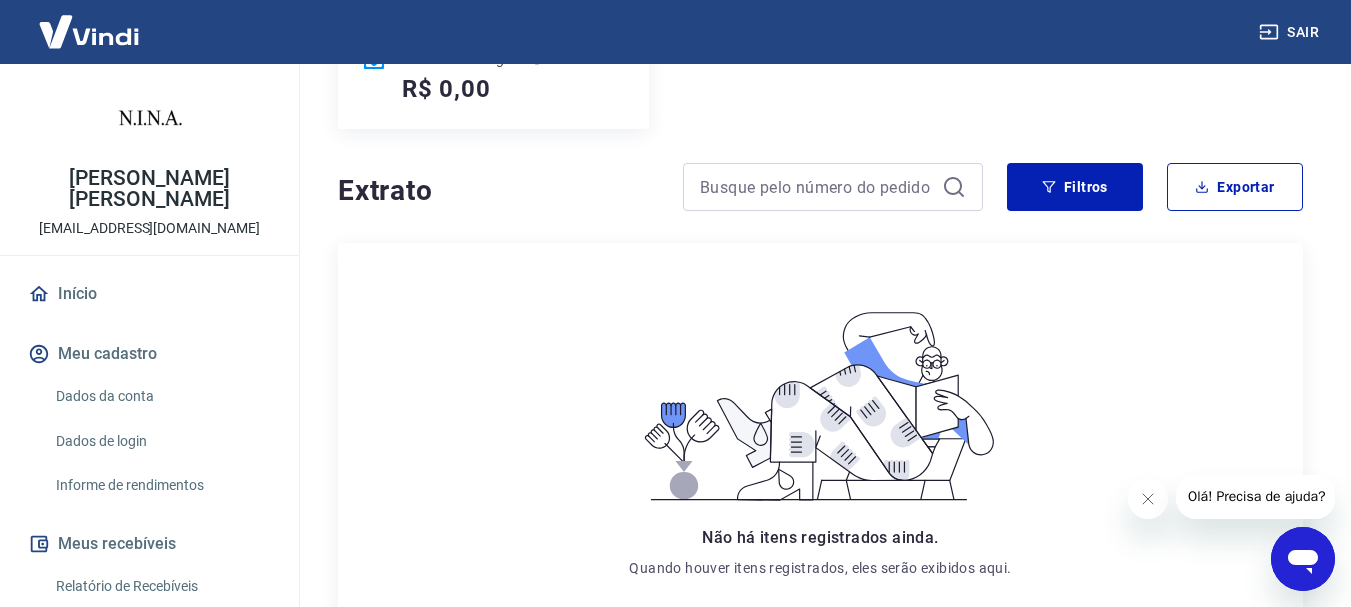scroll, scrollTop: 462, scrollLeft: 0, axis: vertical 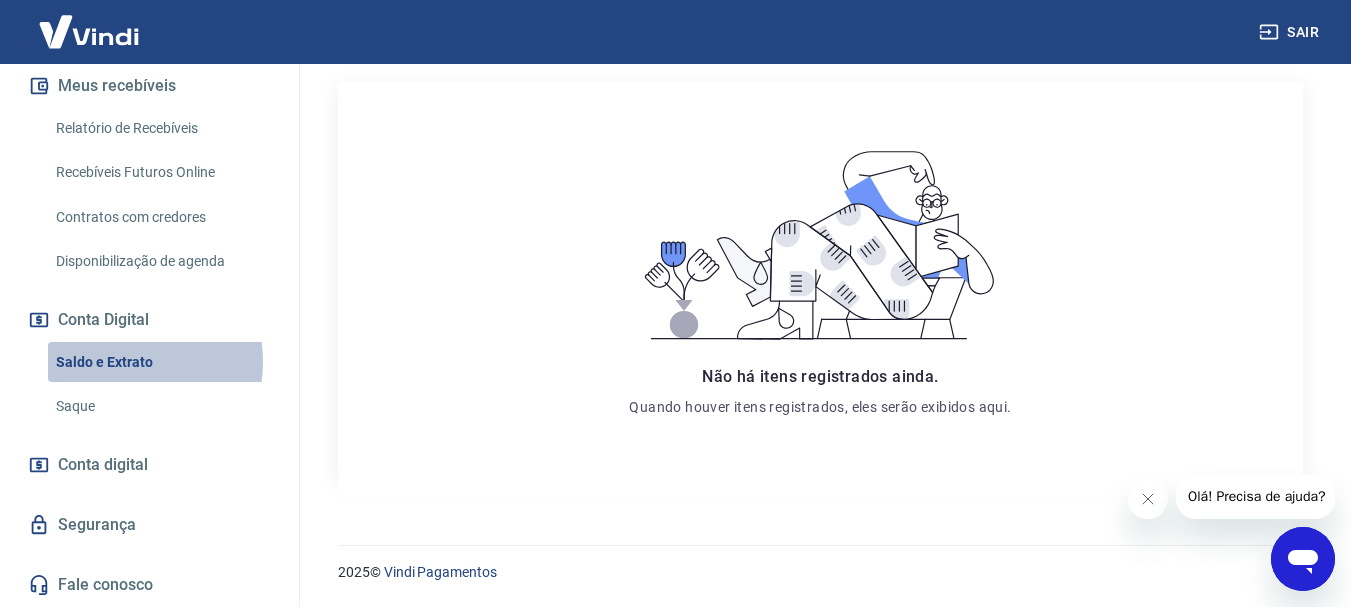 click on "Saldo e Extrato" at bounding box center [161, 362] 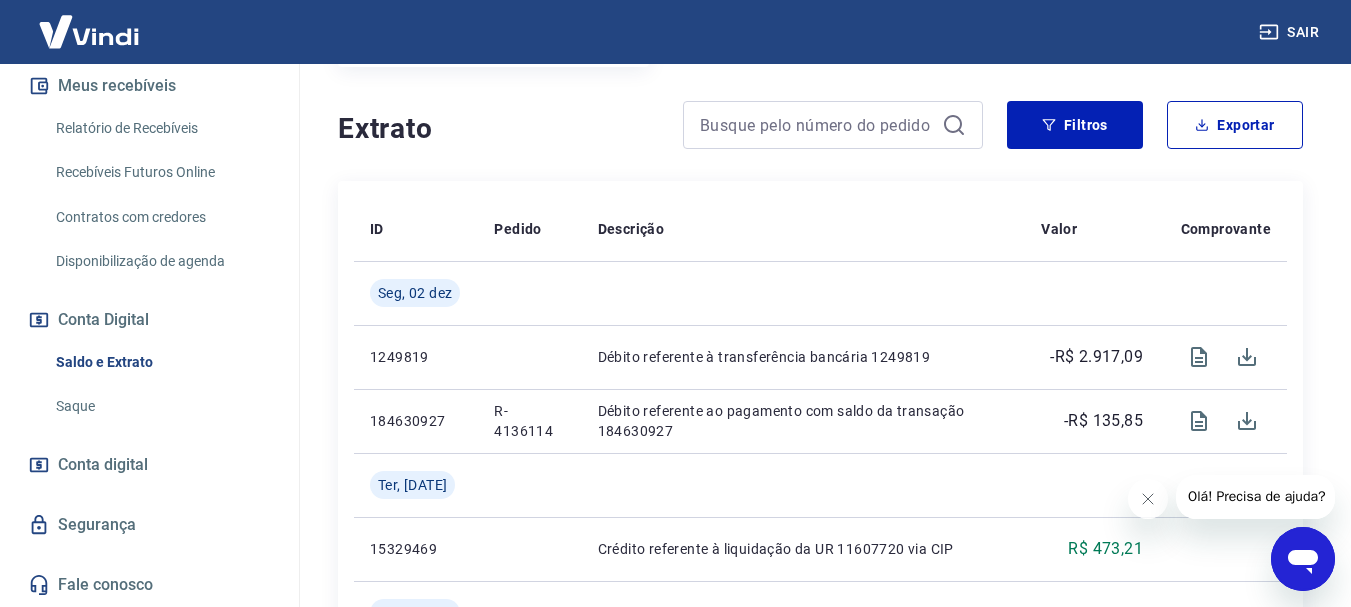 scroll, scrollTop: 62, scrollLeft: 0, axis: vertical 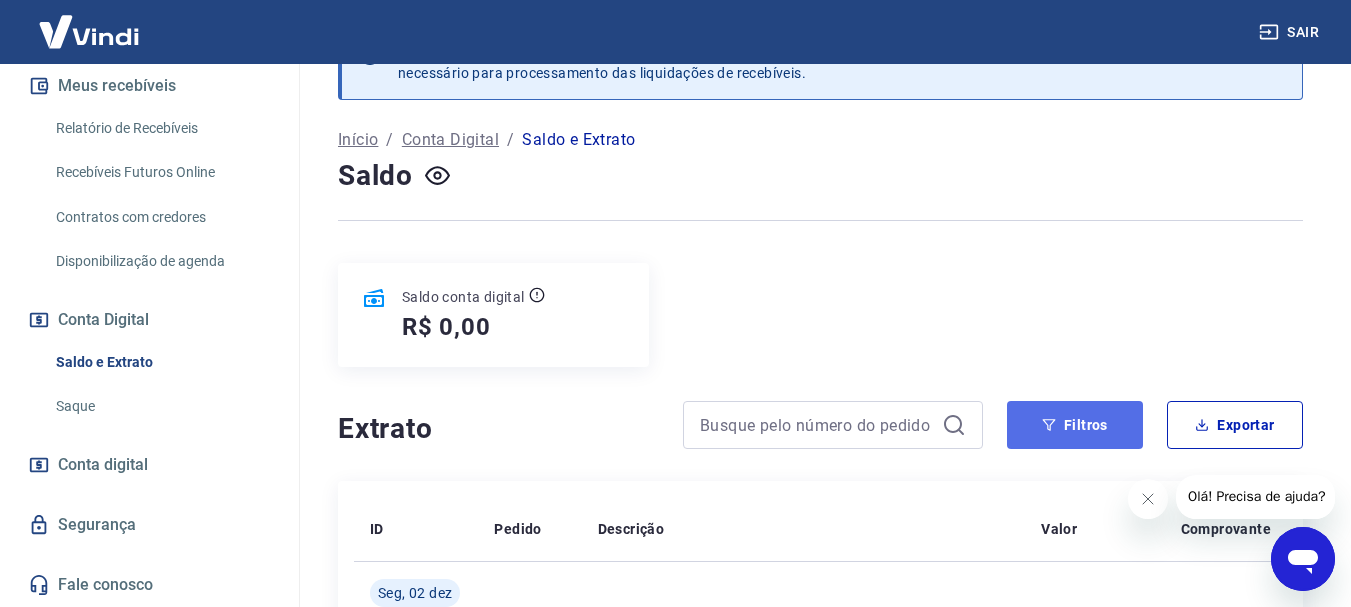 click on "Filtros" at bounding box center [1075, 425] 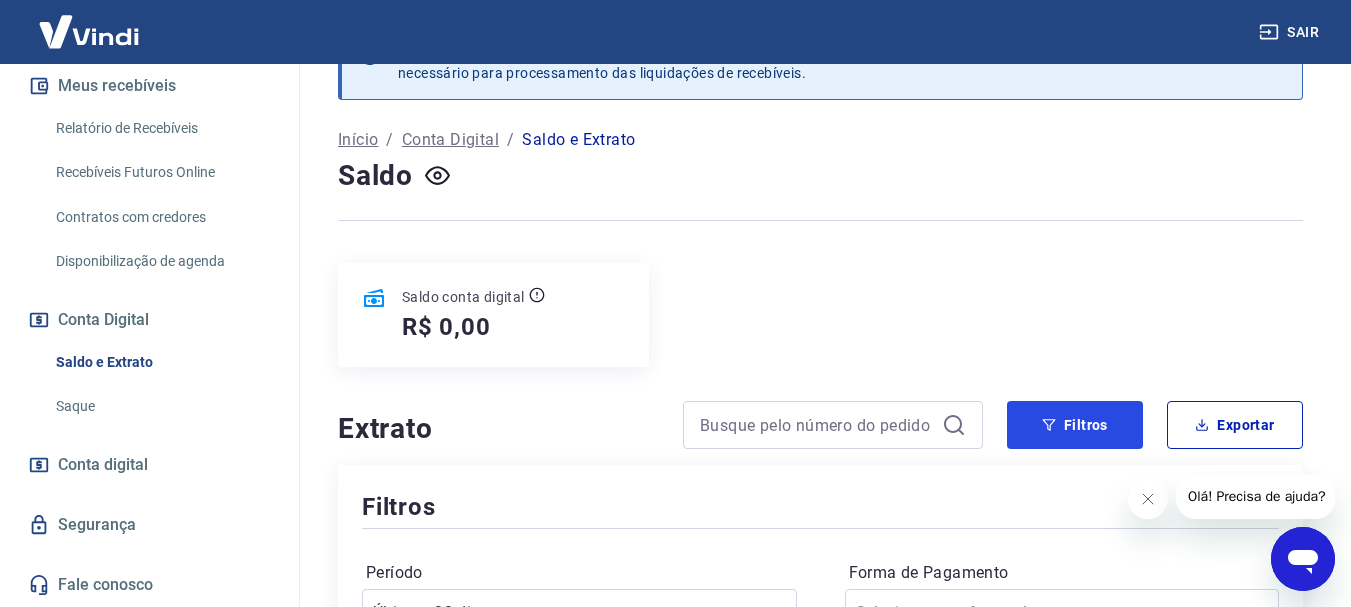 scroll, scrollTop: 362, scrollLeft: 0, axis: vertical 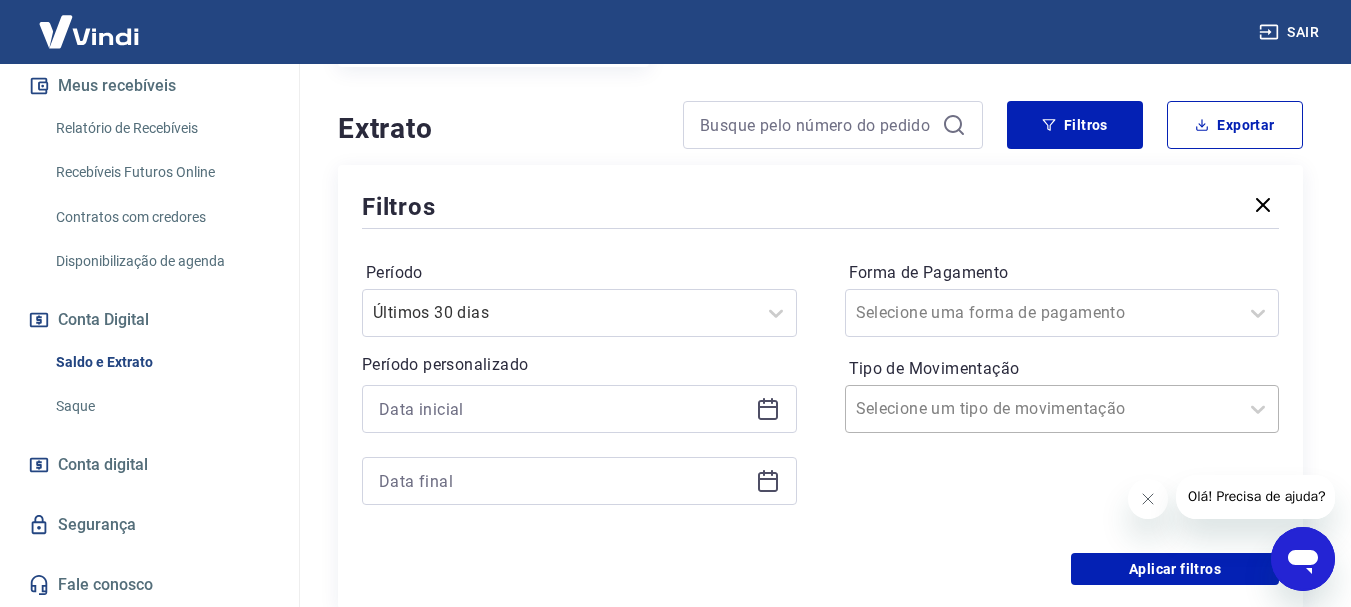 click on "Tipo de Movimentação" at bounding box center (957, 409) 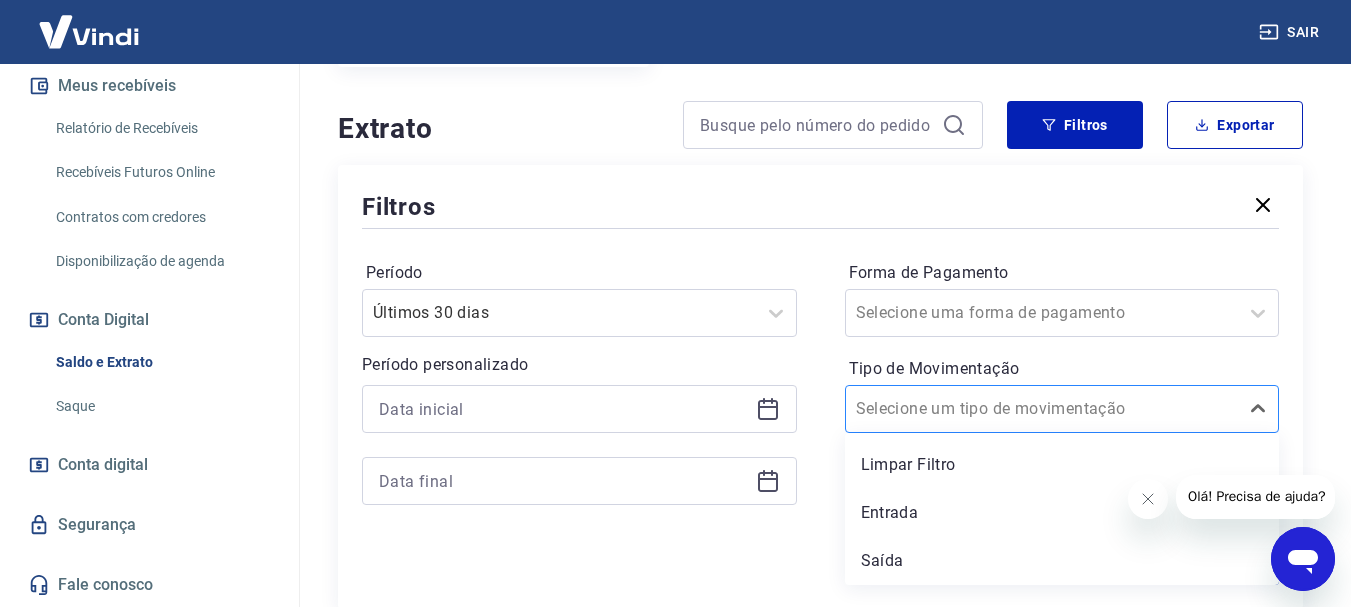 scroll, scrollTop: 462, scrollLeft: 0, axis: vertical 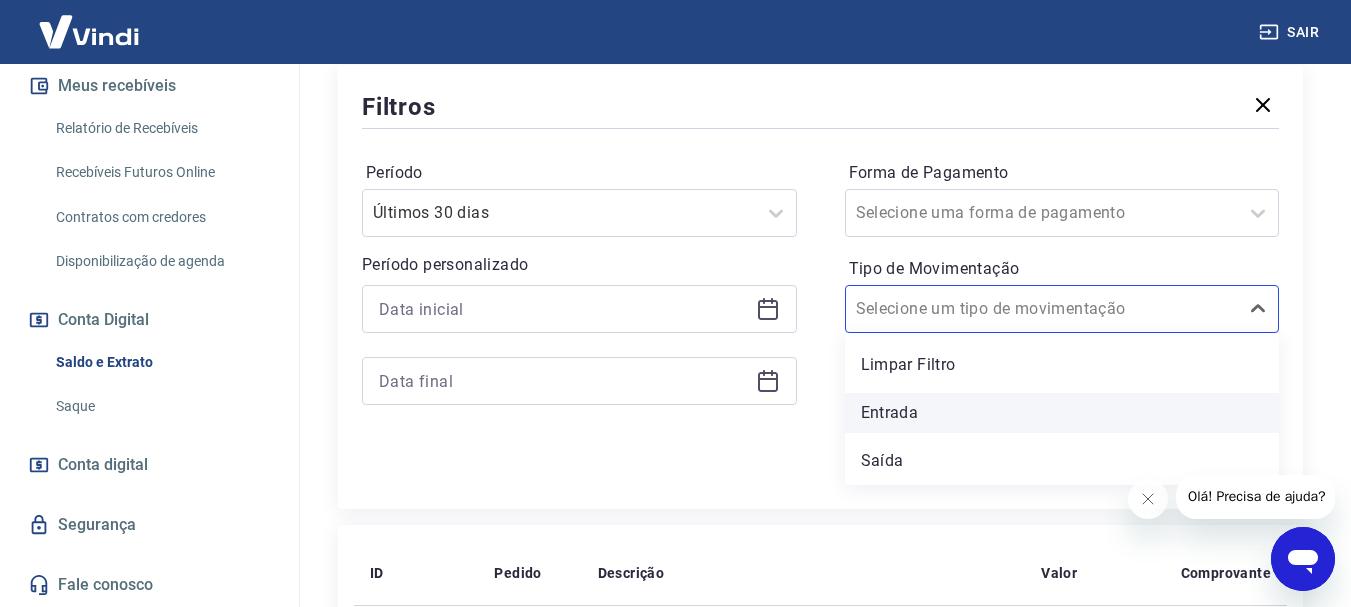 click on "Entrada" at bounding box center [1062, 413] 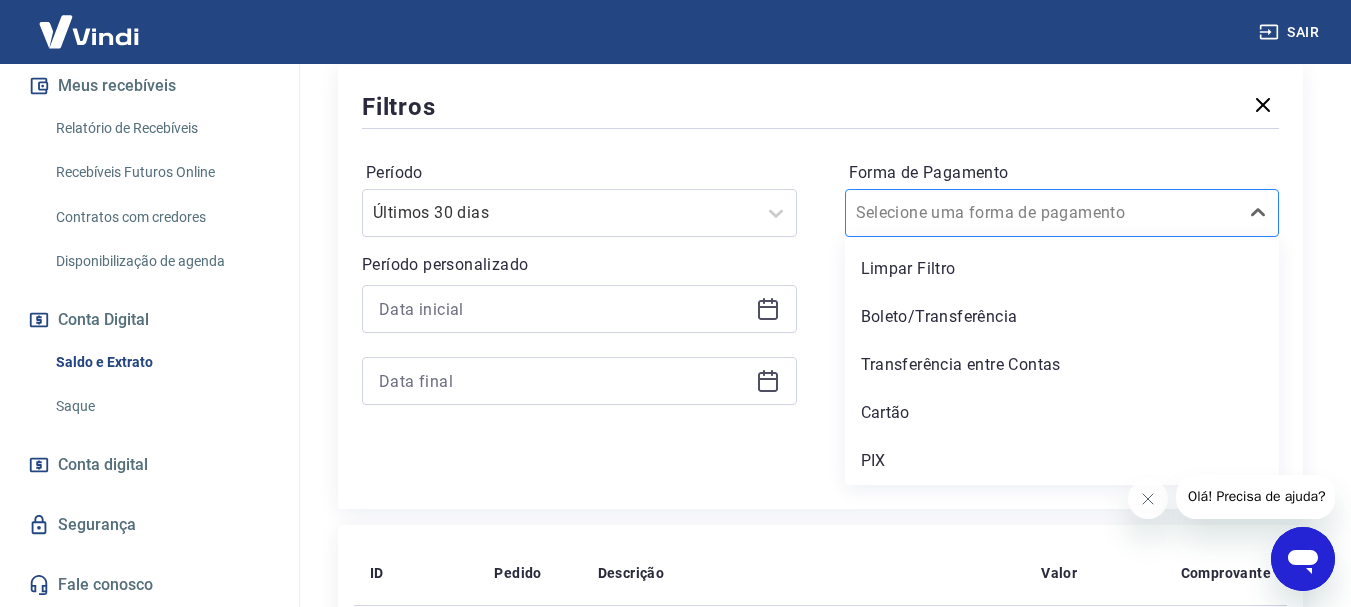 click on "Selecione uma forma de pagamento" at bounding box center [1062, 213] 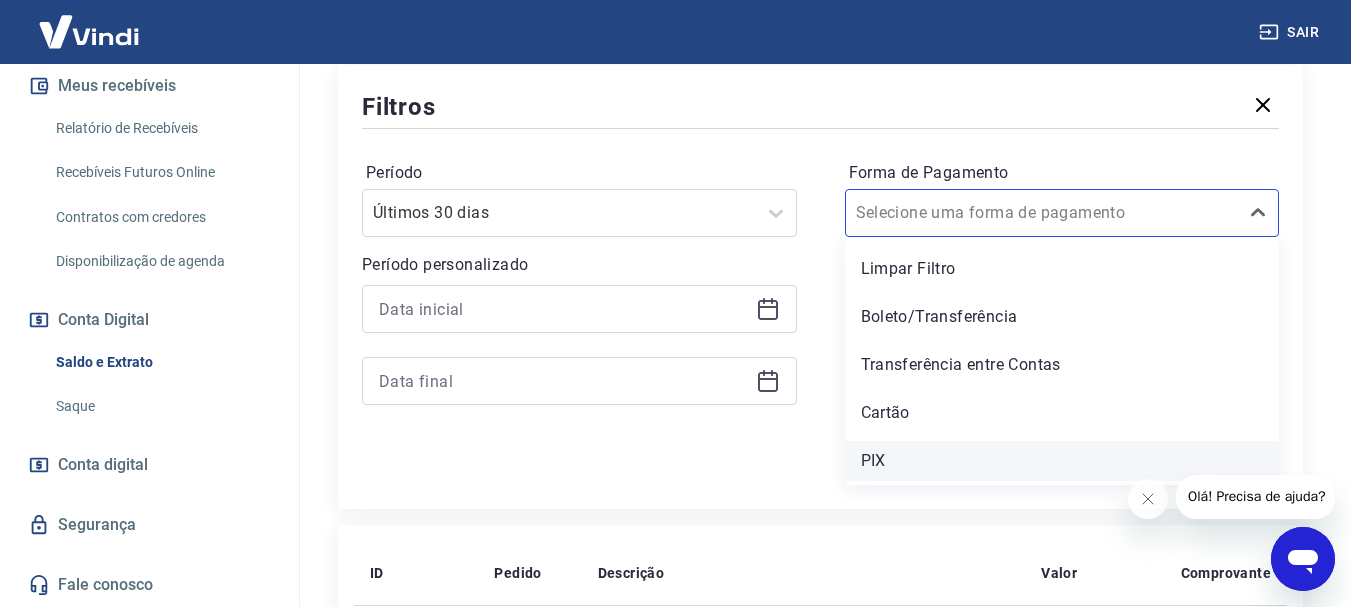 click on "PIX" at bounding box center [1062, 461] 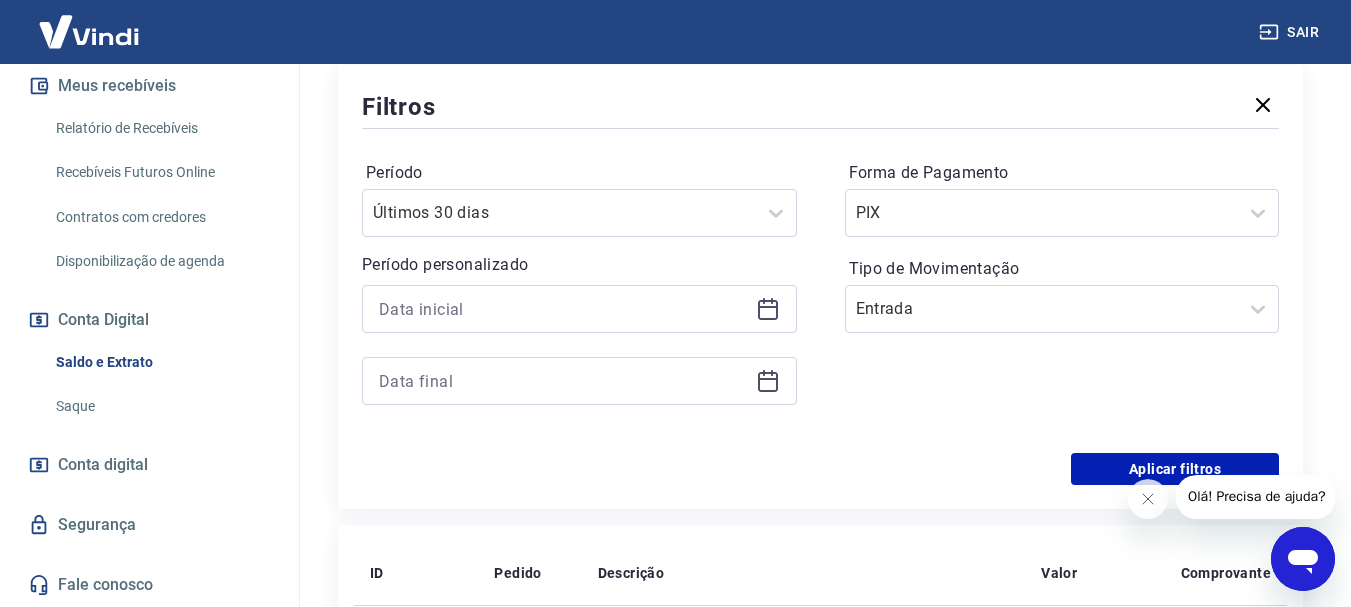 scroll, scrollTop: 662, scrollLeft: 0, axis: vertical 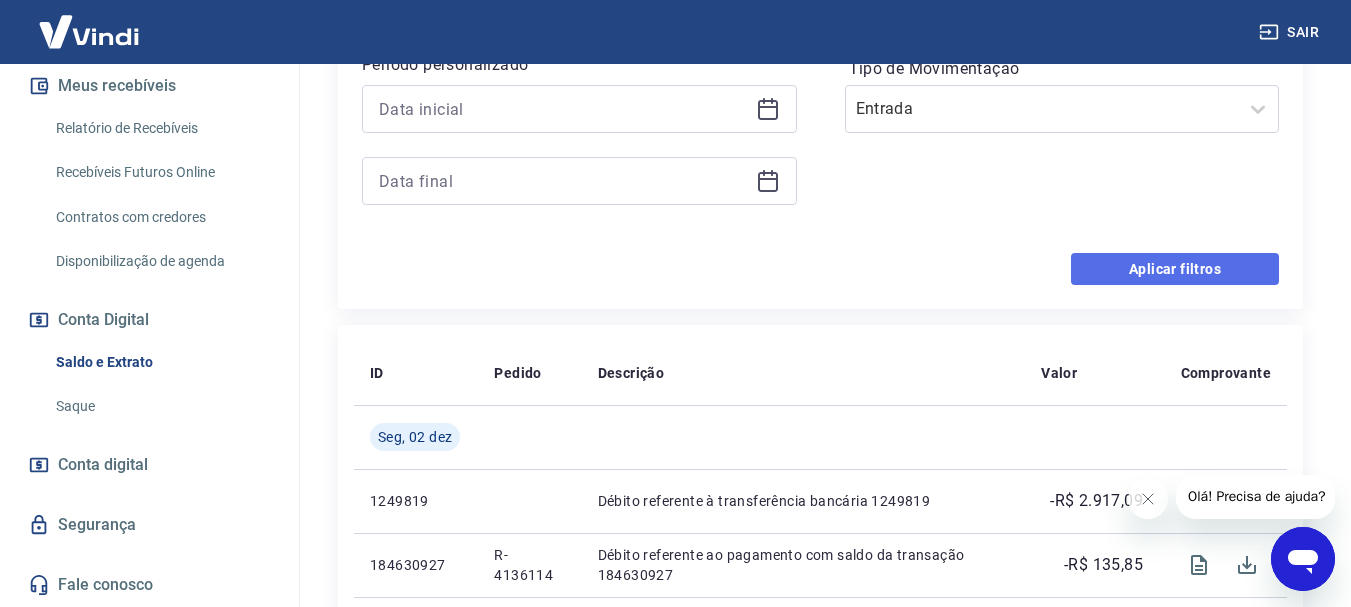 click on "Aplicar filtros" at bounding box center (1175, 269) 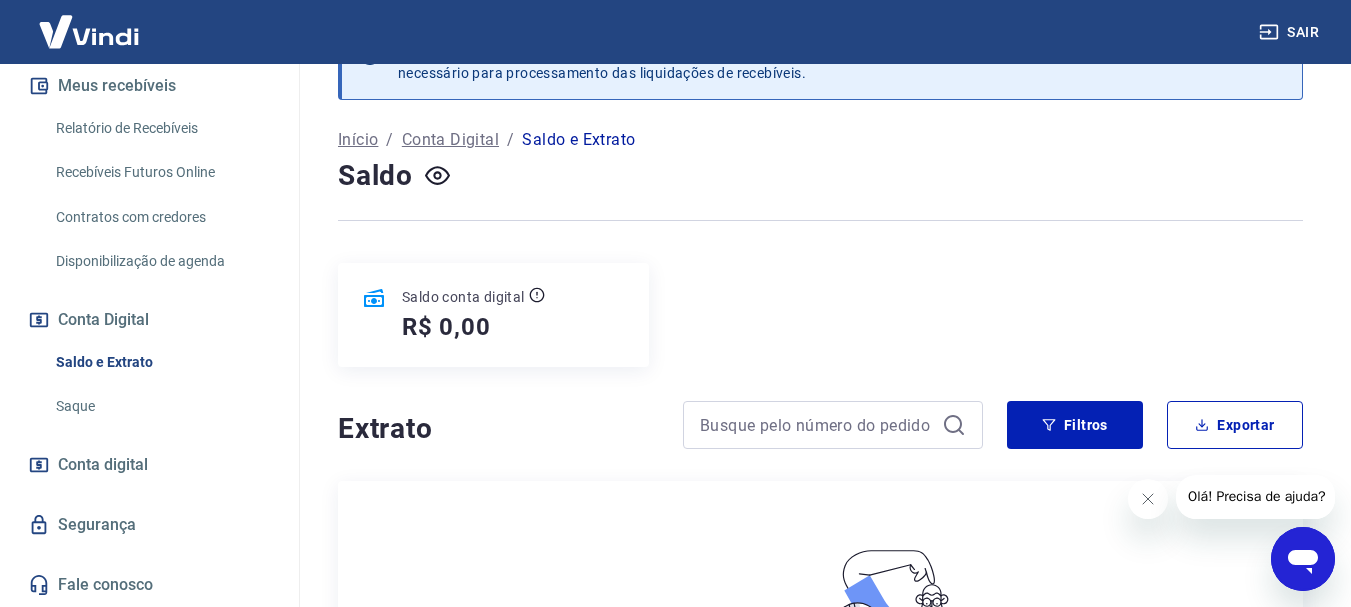 scroll, scrollTop: 0, scrollLeft: 0, axis: both 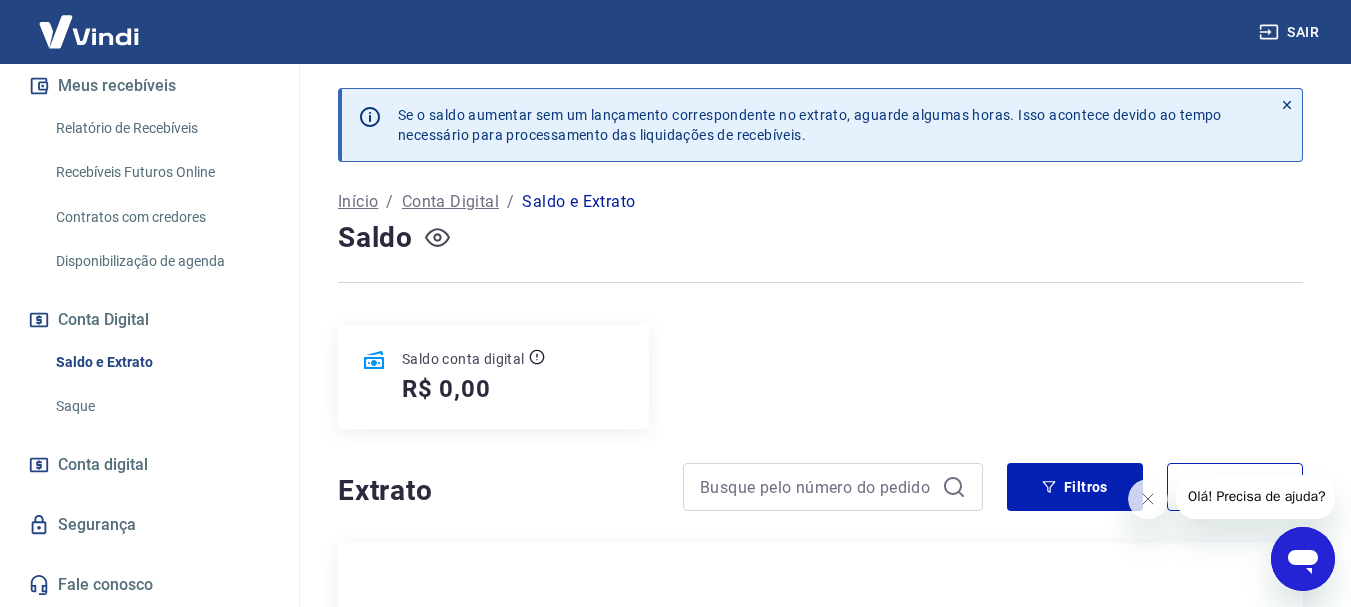 click 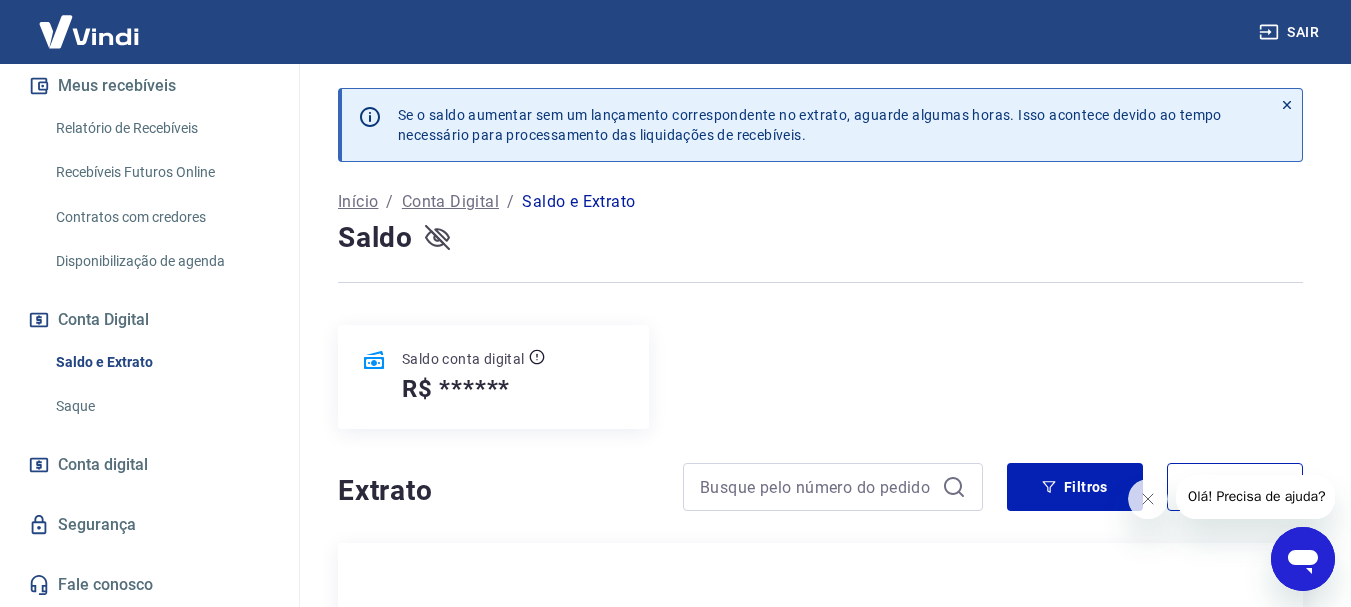 click 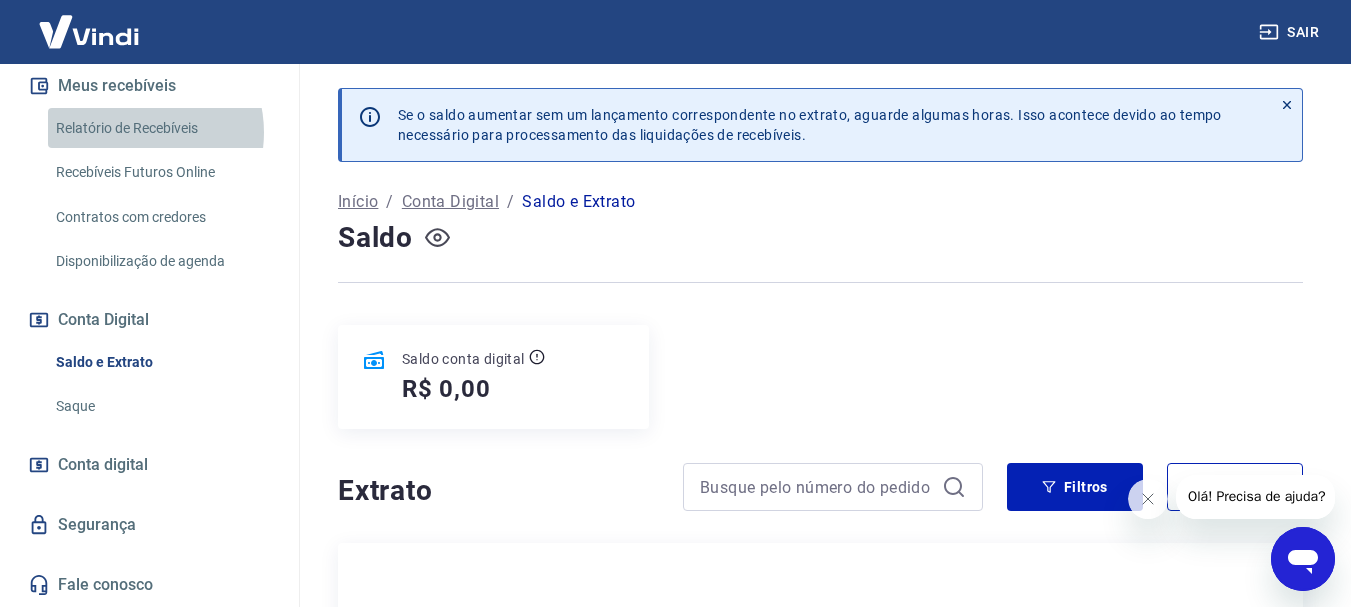 click on "Relatório de Recebíveis" at bounding box center (161, 128) 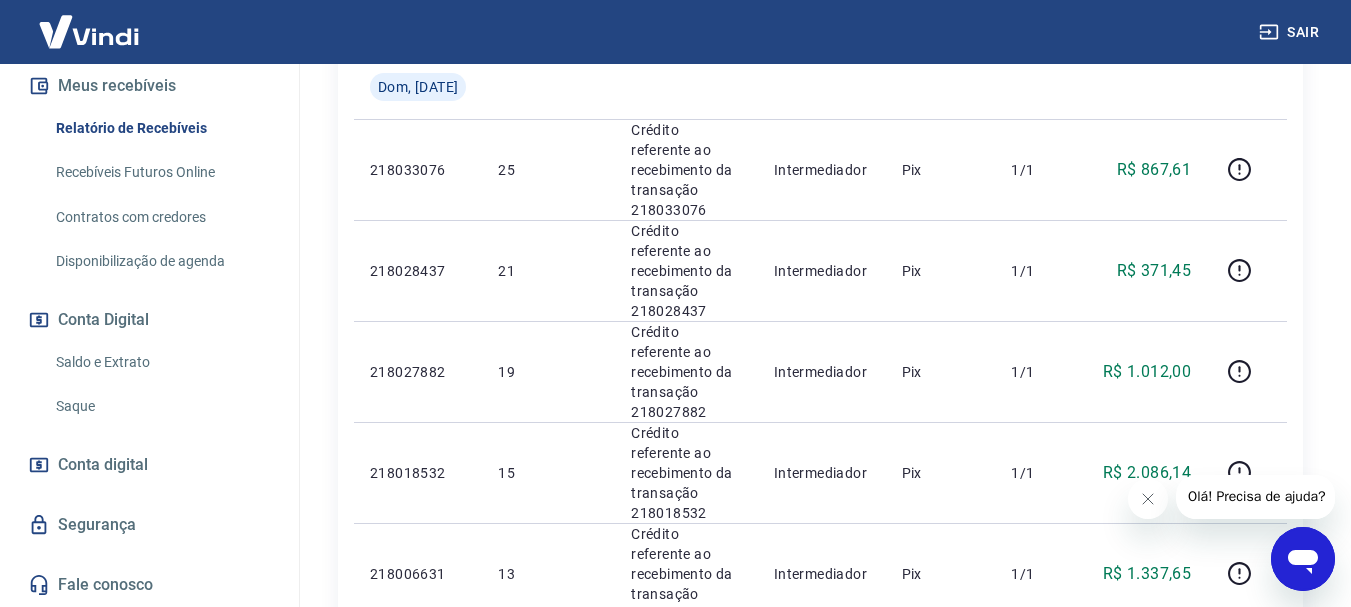 scroll, scrollTop: 700, scrollLeft: 0, axis: vertical 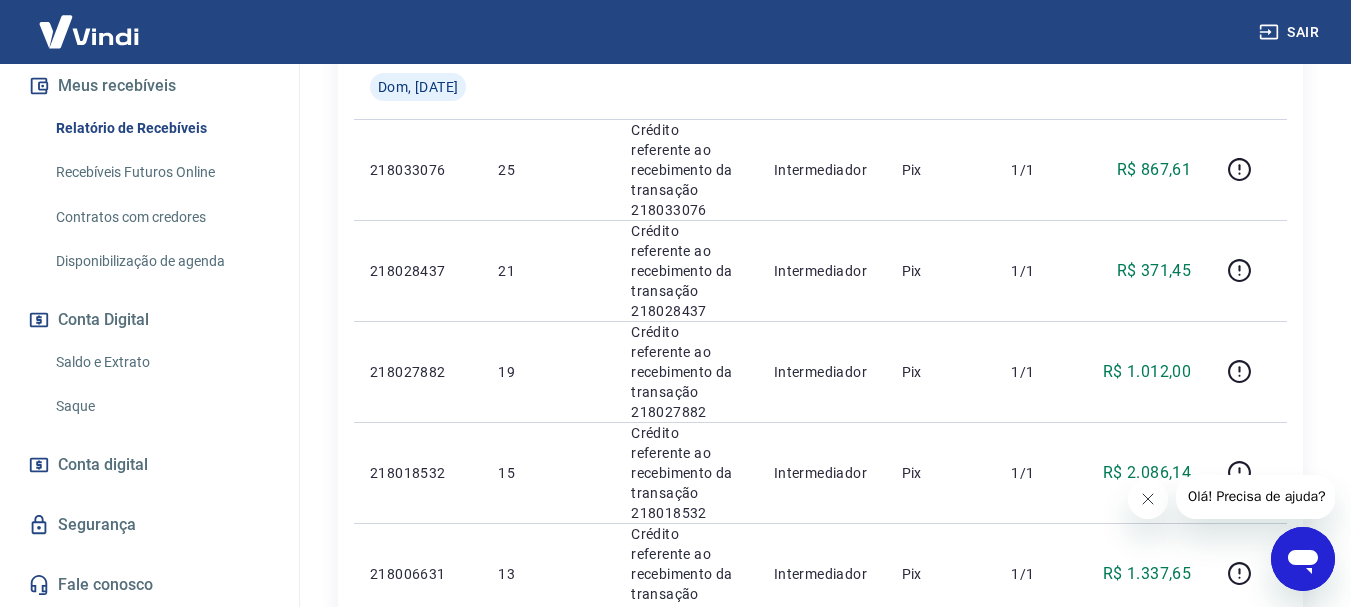 click 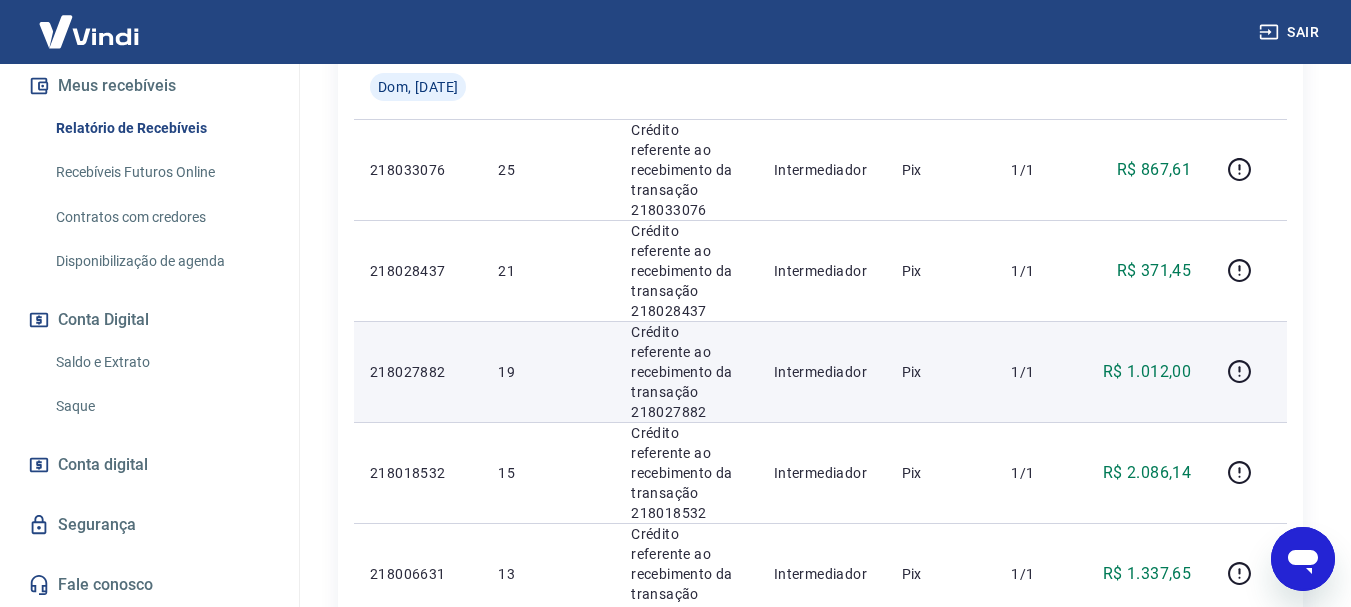scroll, scrollTop: 800, scrollLeft: 0, axis: vertical 